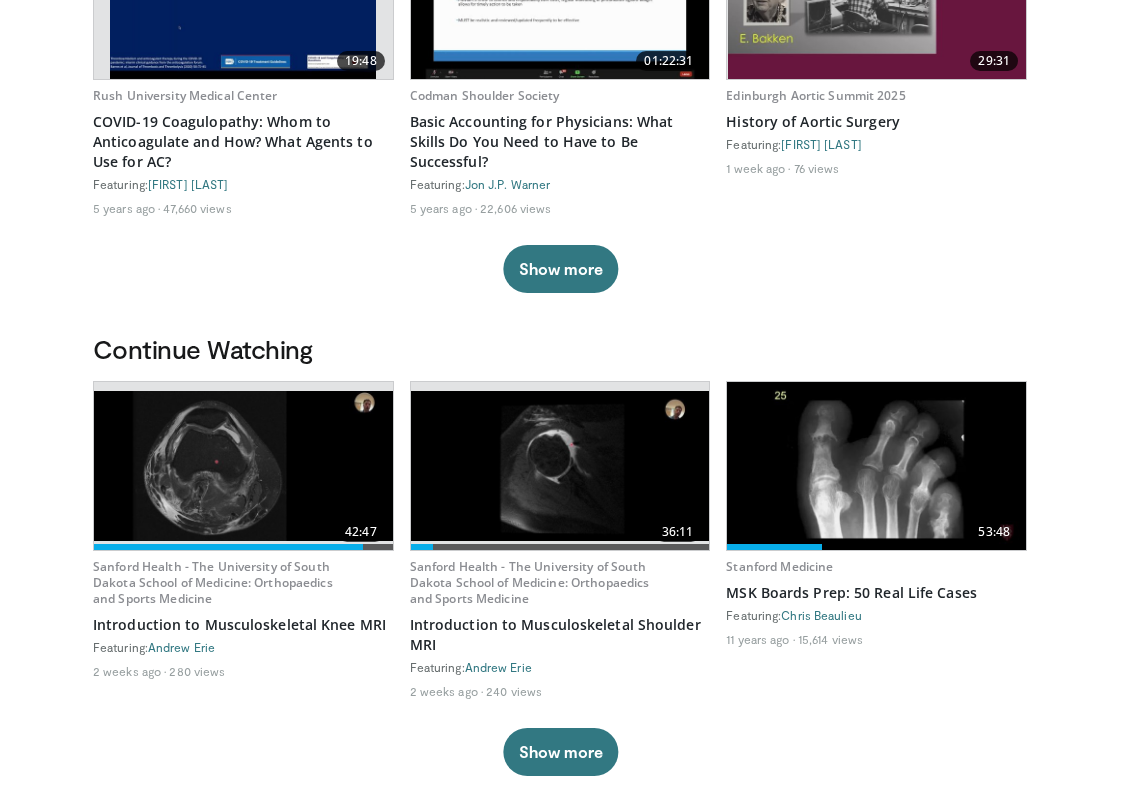 scroll, scrollTop: 300, scrollLeft: 0, axis: vertical 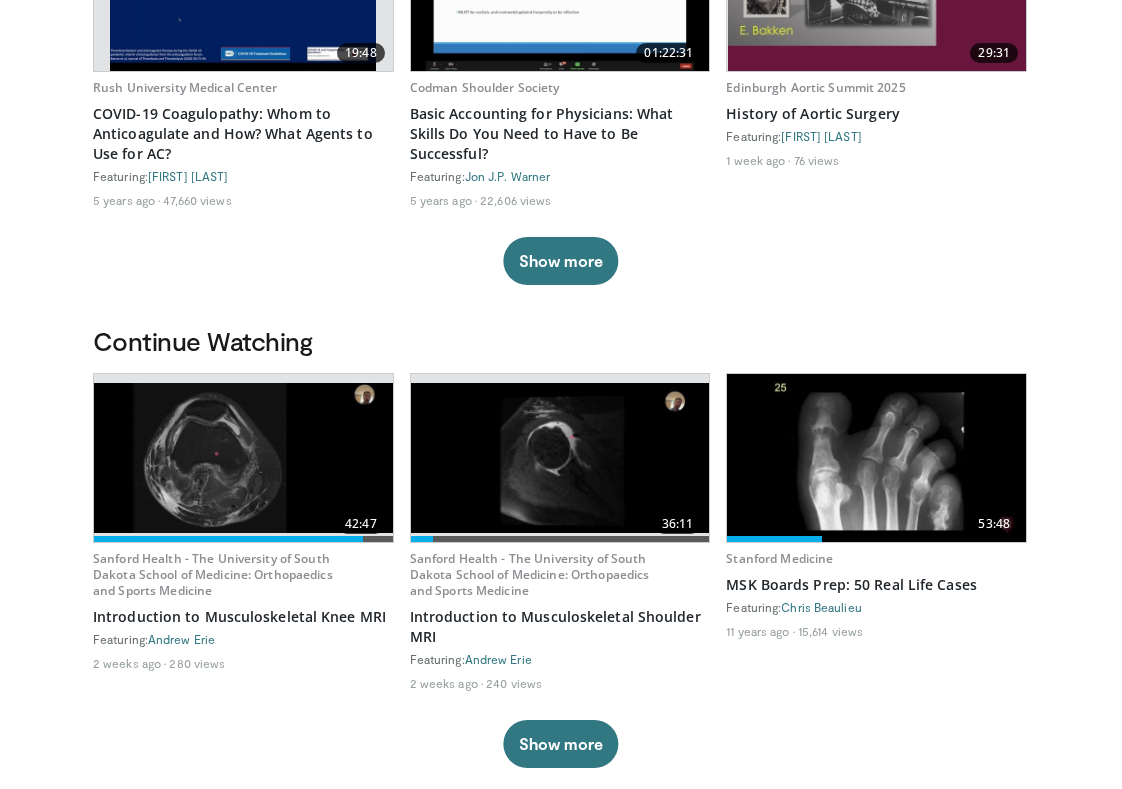 click at bounding box center [243, 457] 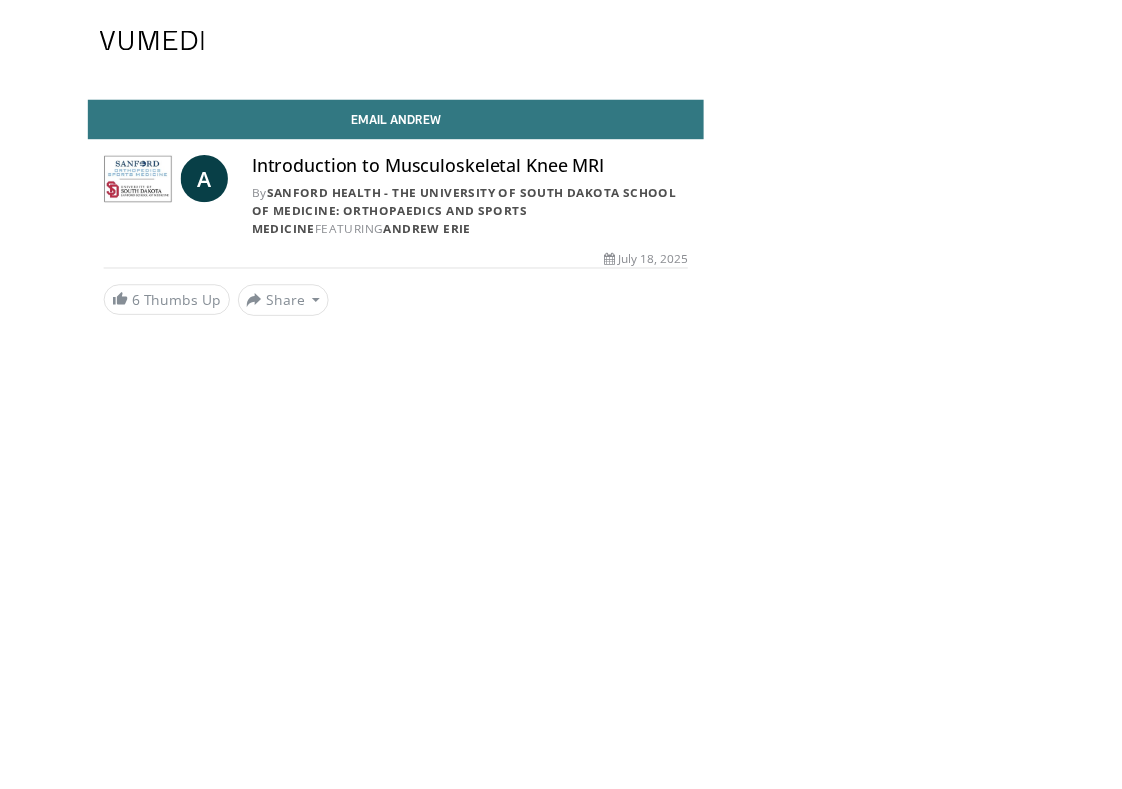 scroll, scrollTop: 0, scrollLeft: 0, axis: both 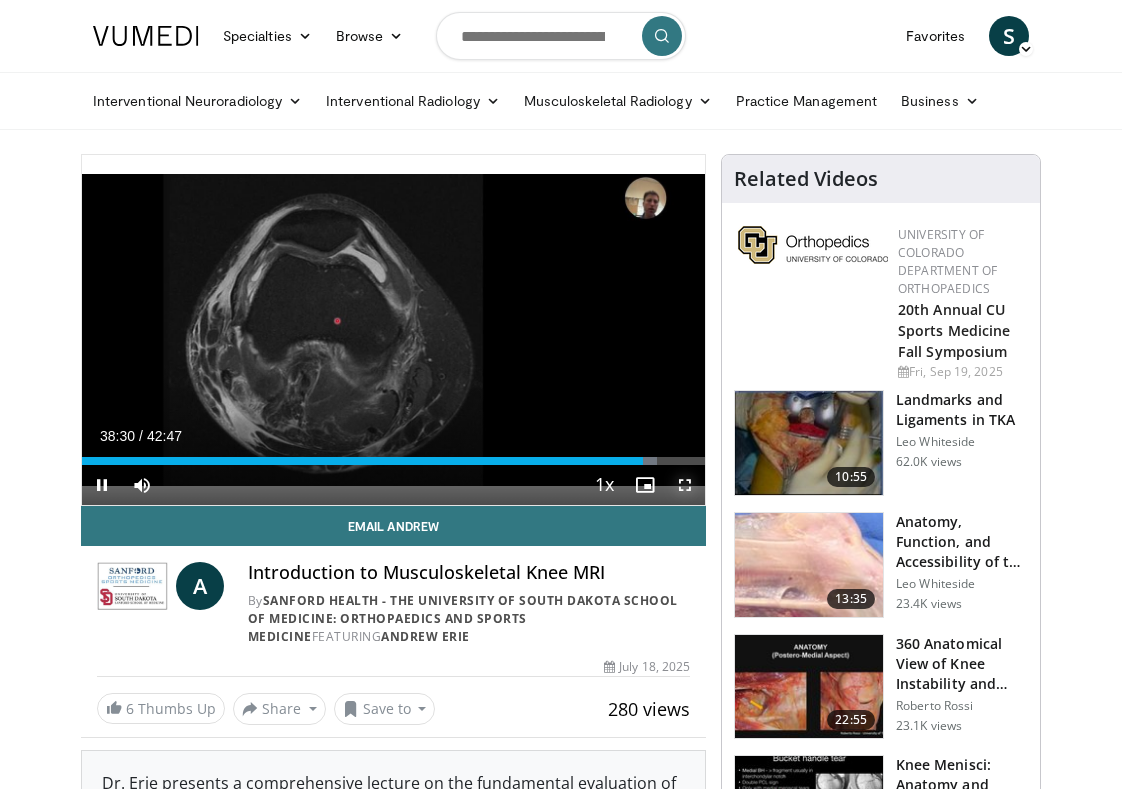 click at bounding box center (685, 485) 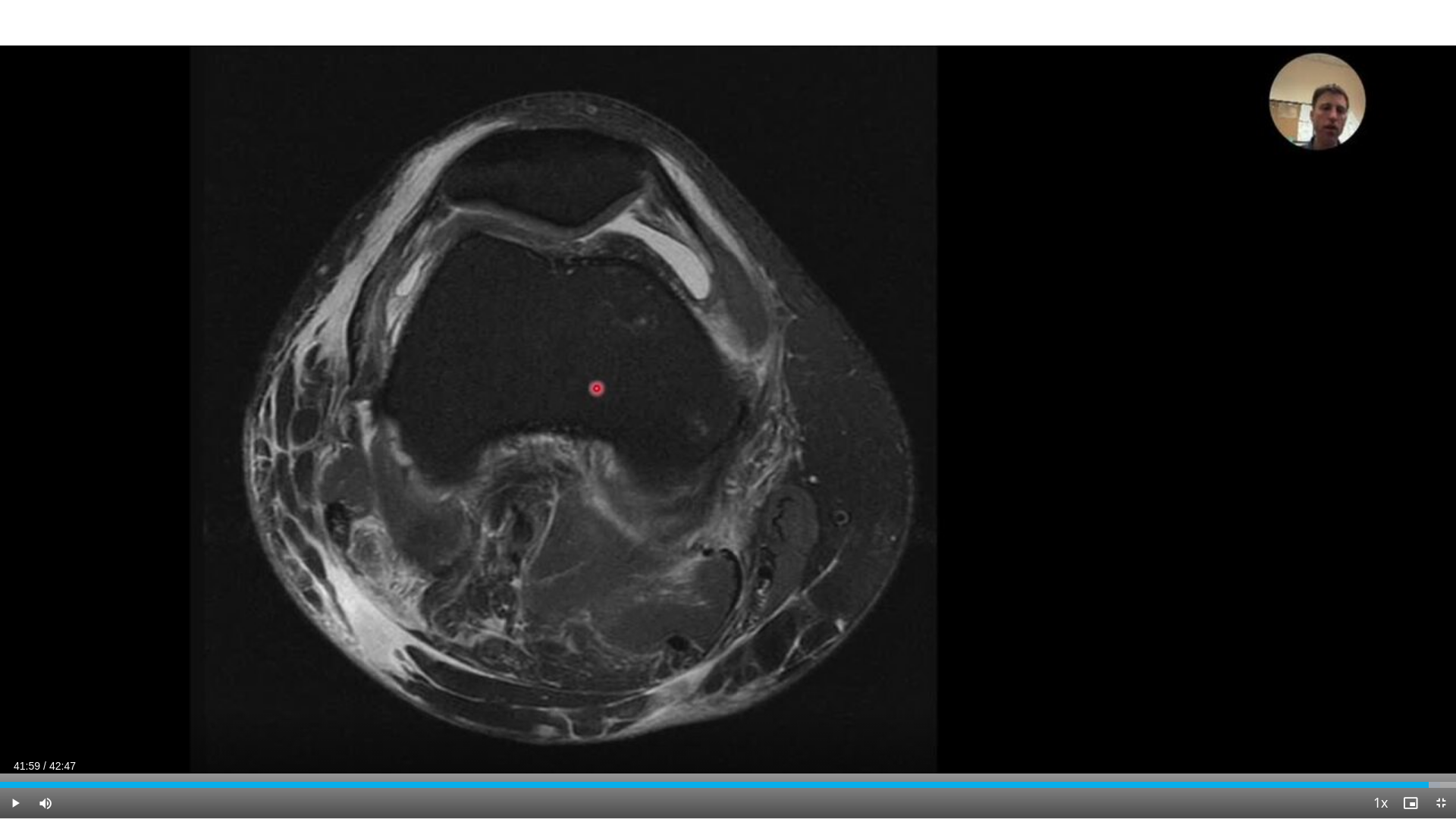 drag, startPoint x: 1316, startPoint y: 781, endPoint x: 1429, endPoint y: 786, distance: 113.11057 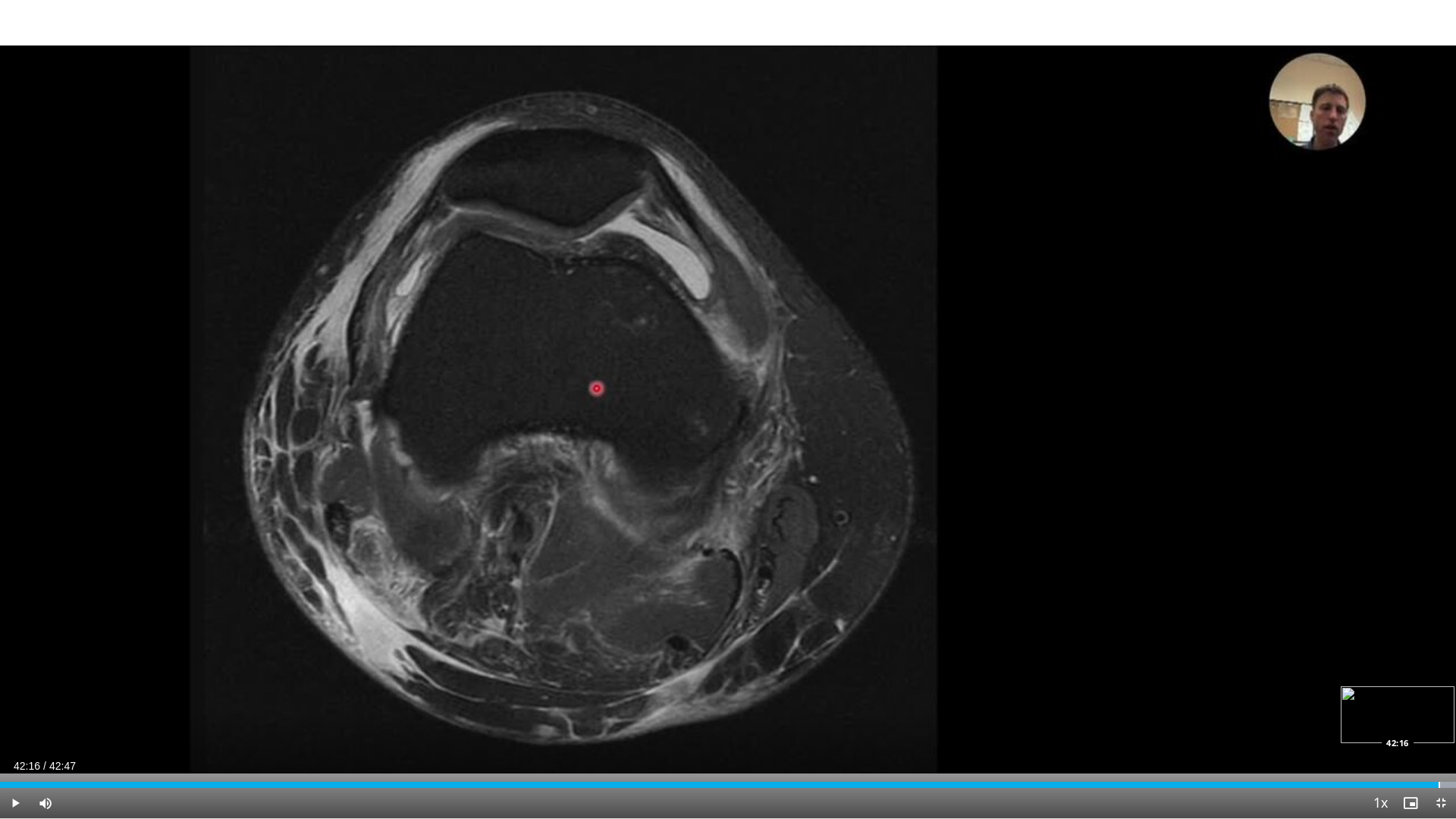 click at bounding box center [1439, 785] 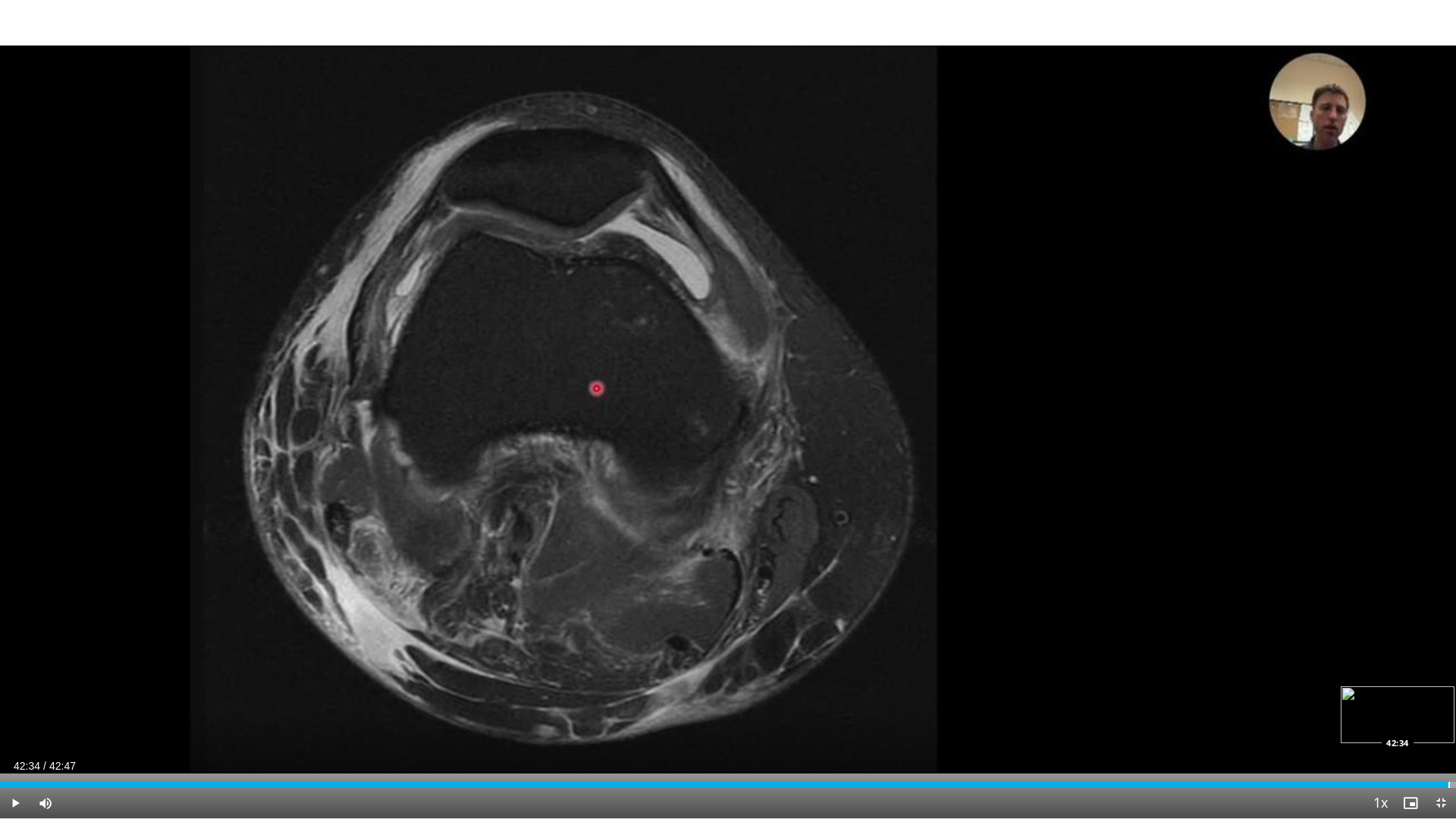 click at bounding box center [1449, 785] 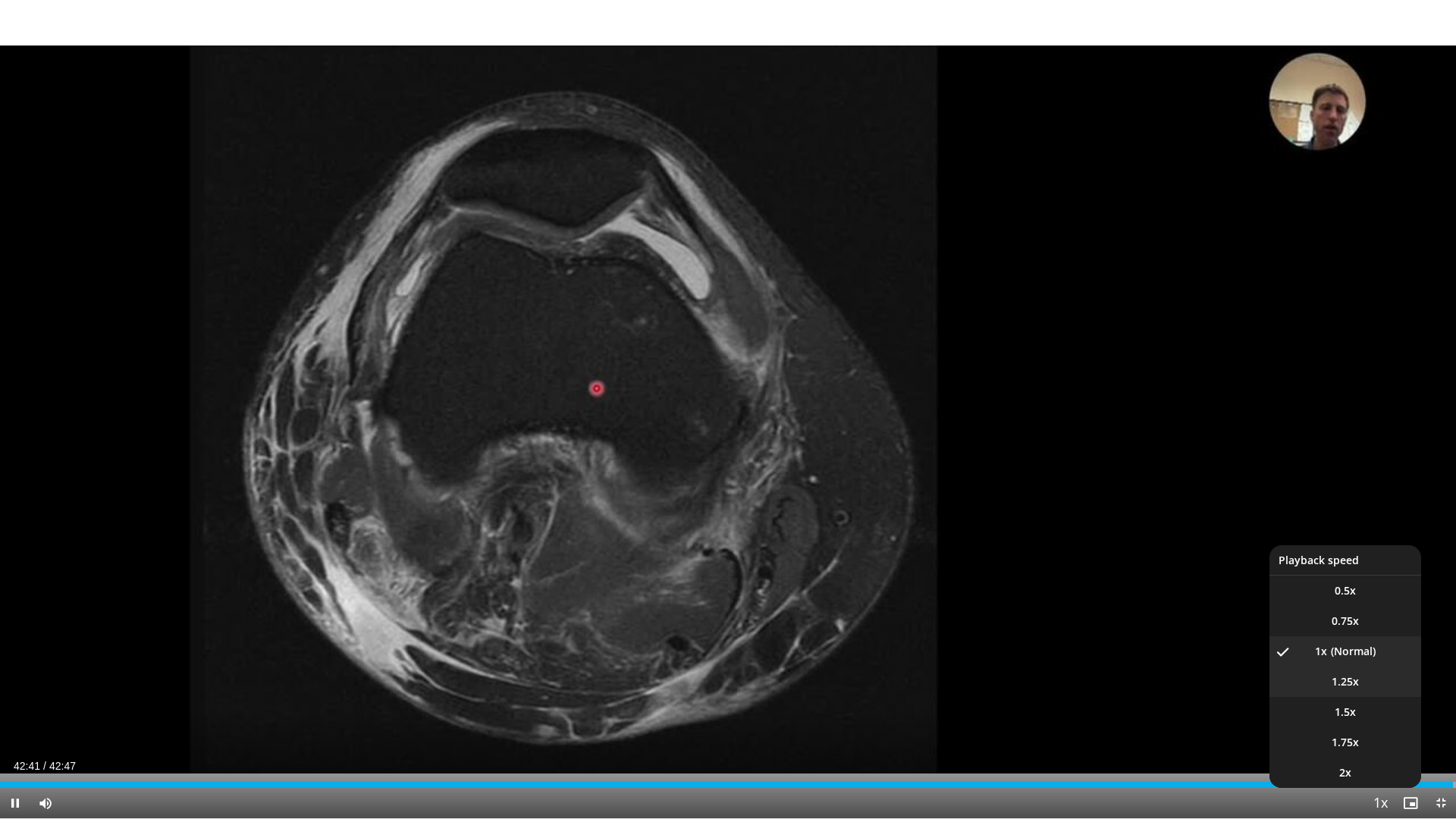 click on "1.25x" at bounding box center [1345, 682] 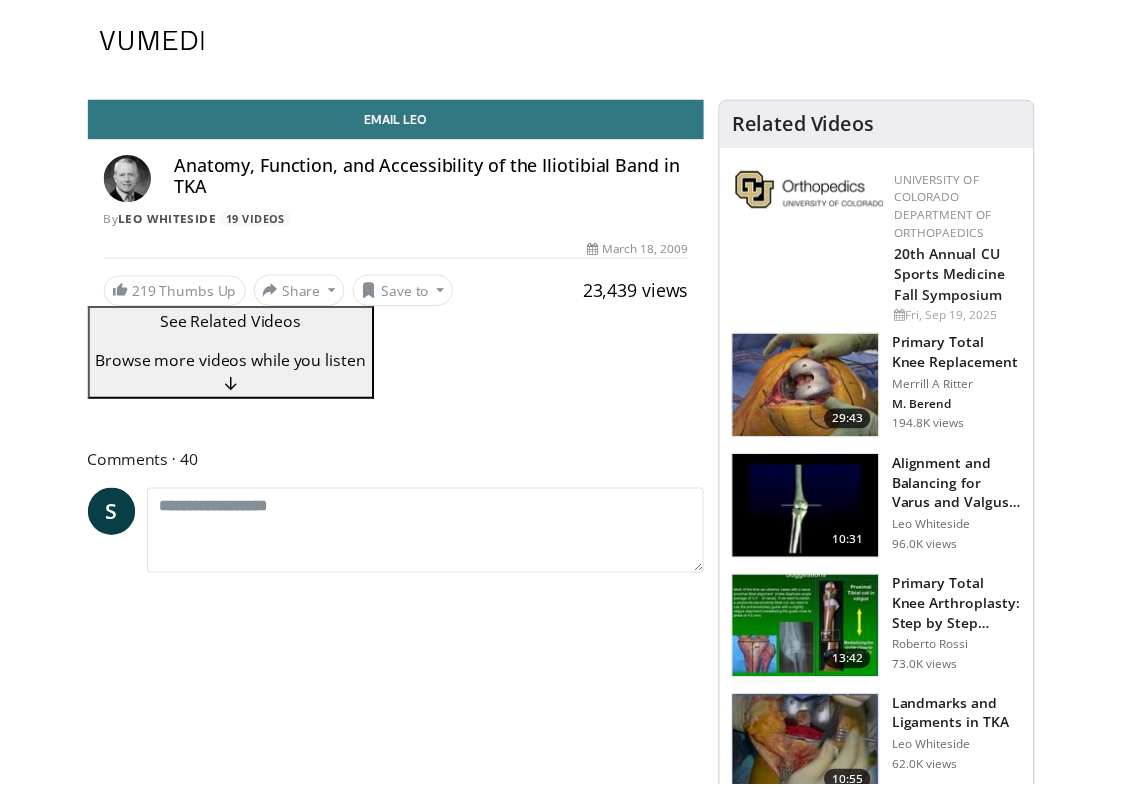 scroll, scrollTop: 0, scrollLeft: 0, axis: both 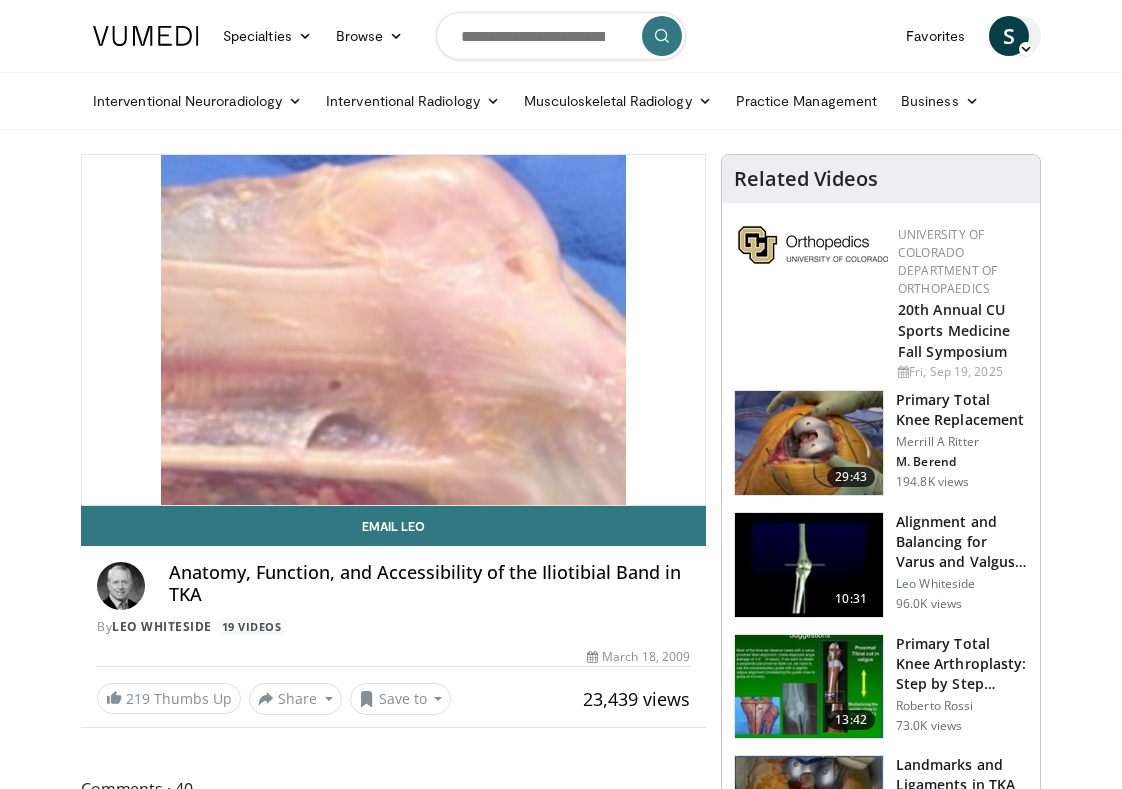 click at bounding box center [1026, 49] 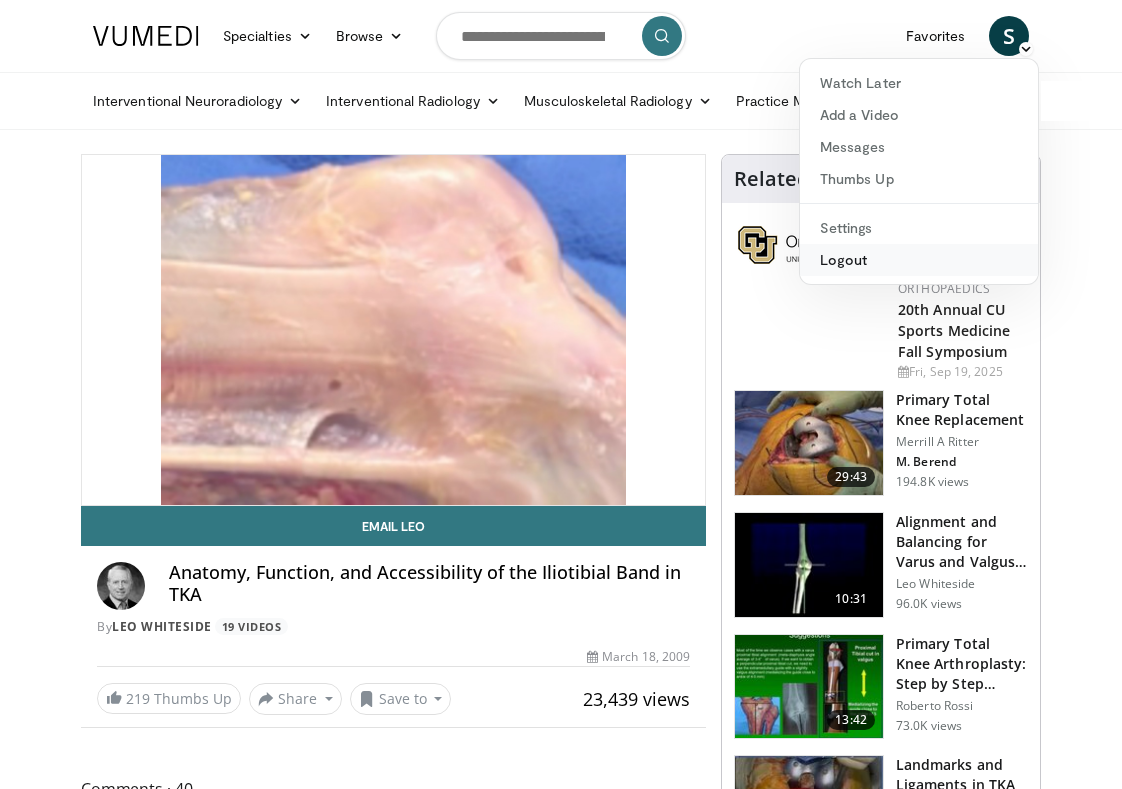 click on "Logout" at bounding box center (919, 260) 